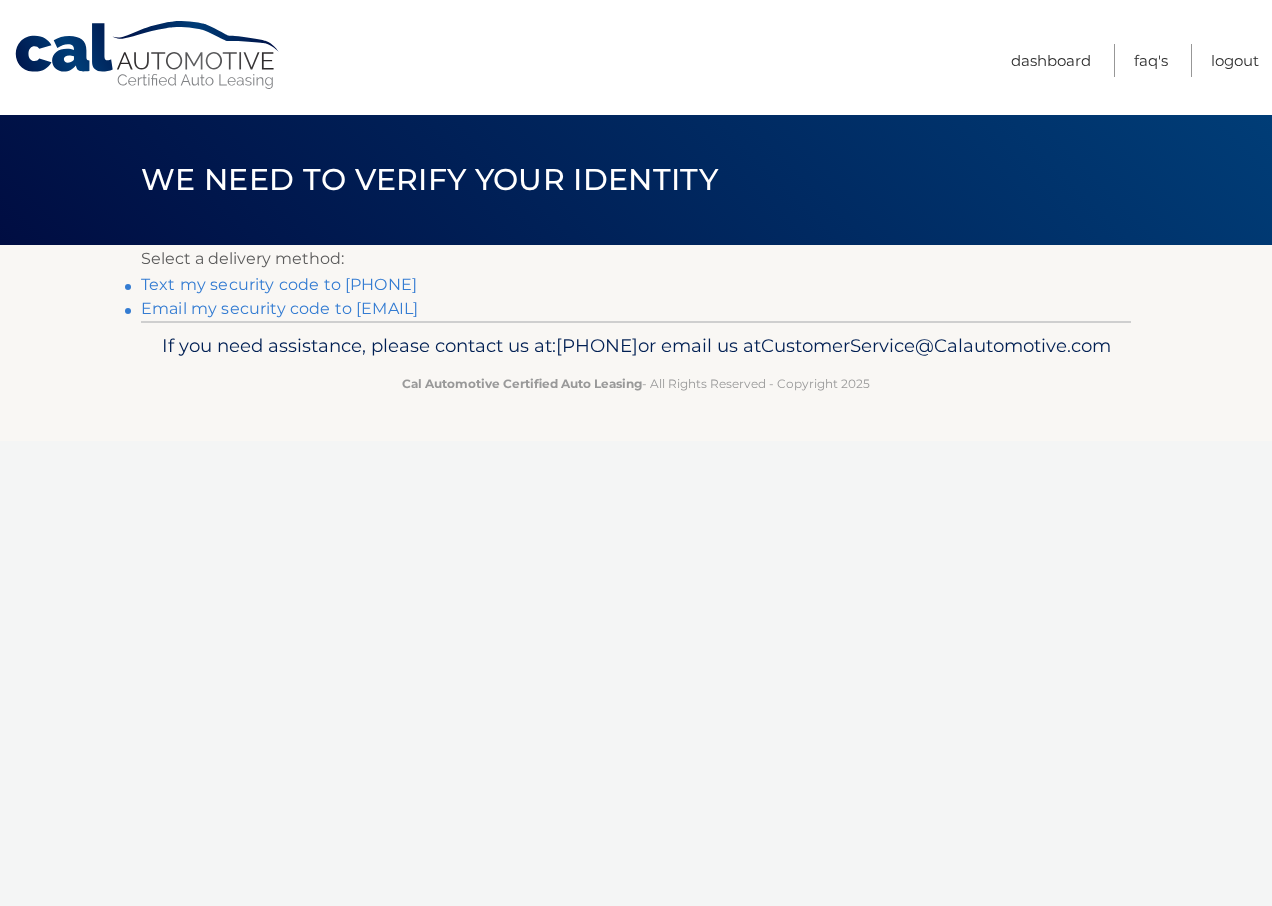 scroll, scrollTop: 0, scrollLeft: 0, axis: both 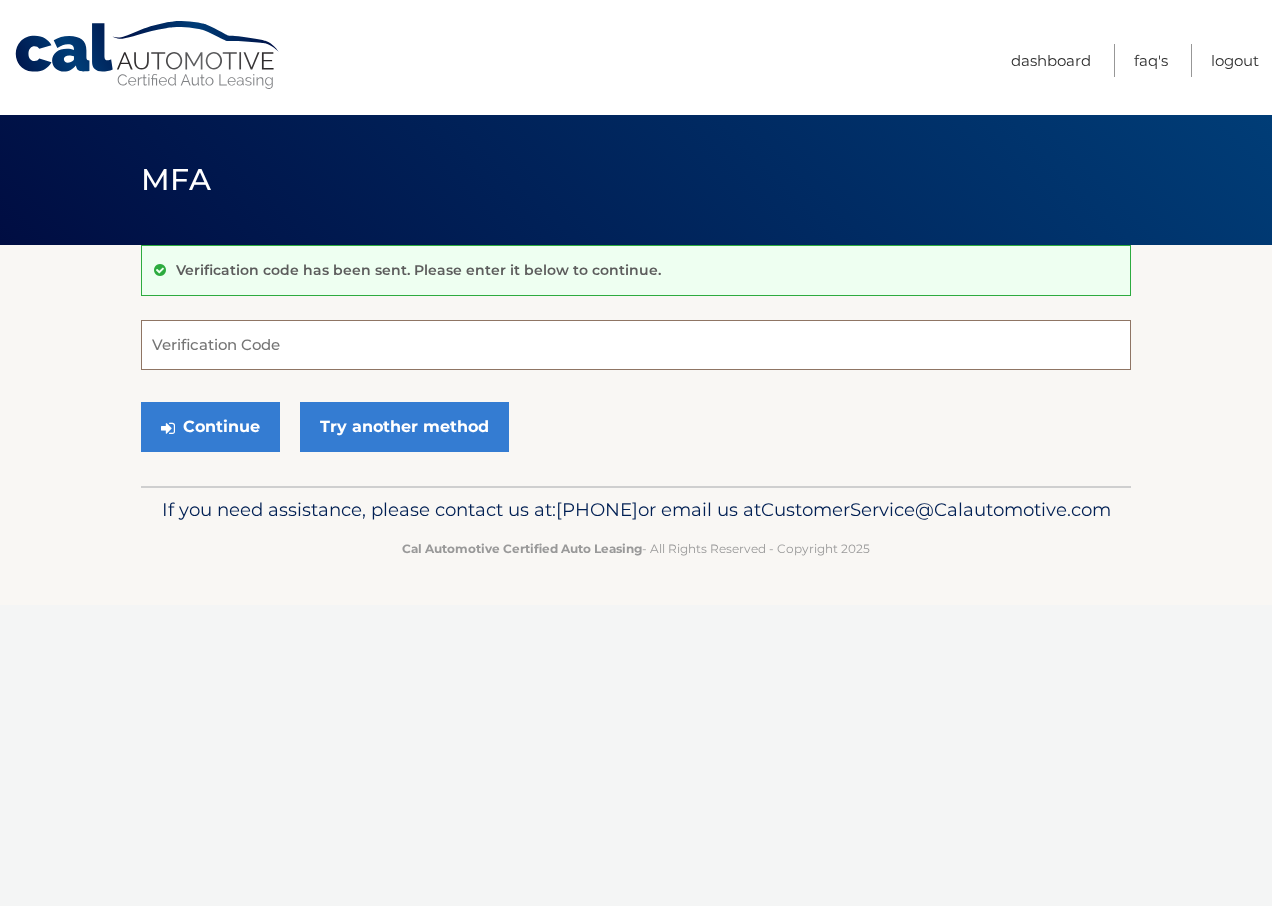 click on "Verification Code" at bounding box center [636, 345] 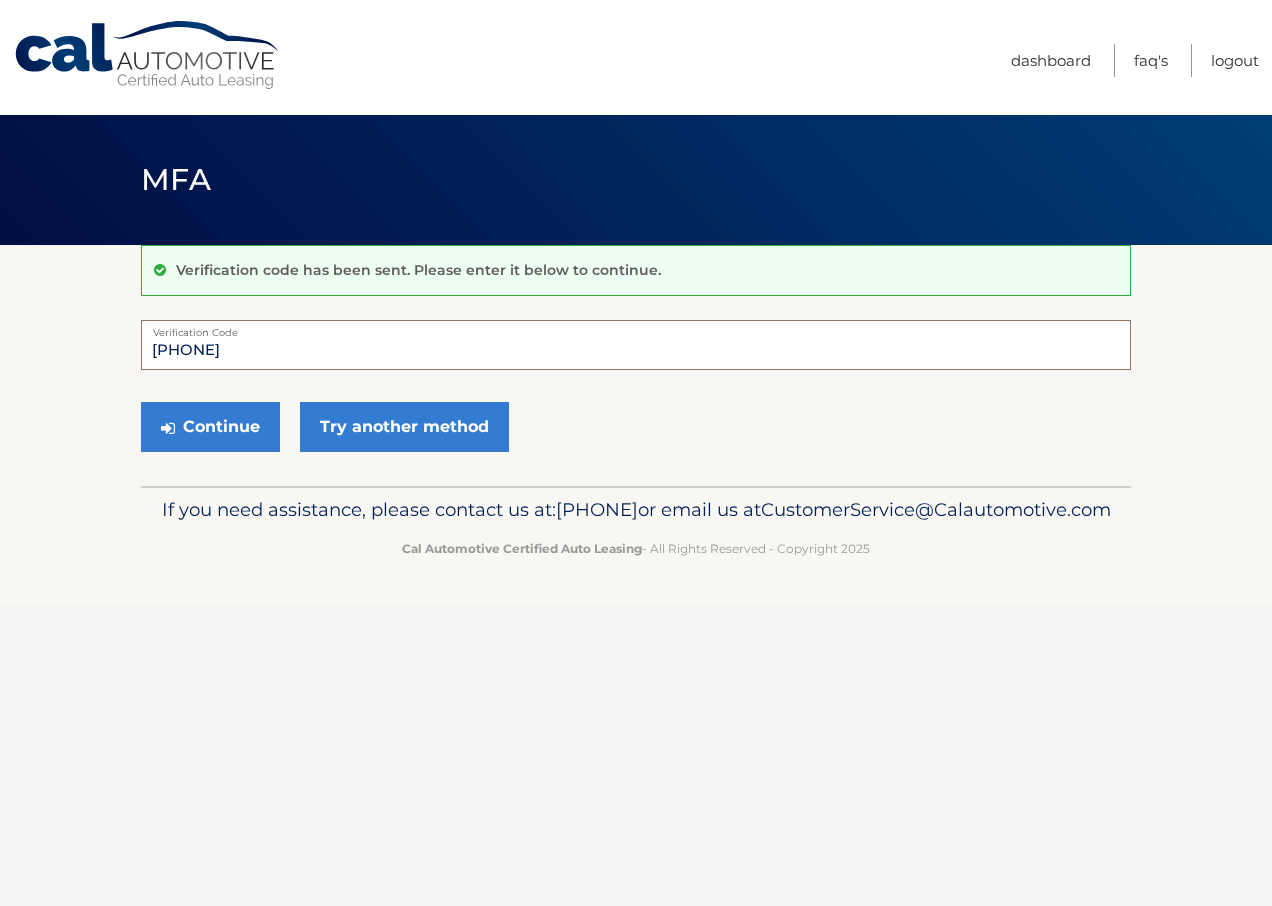 type on "133022" 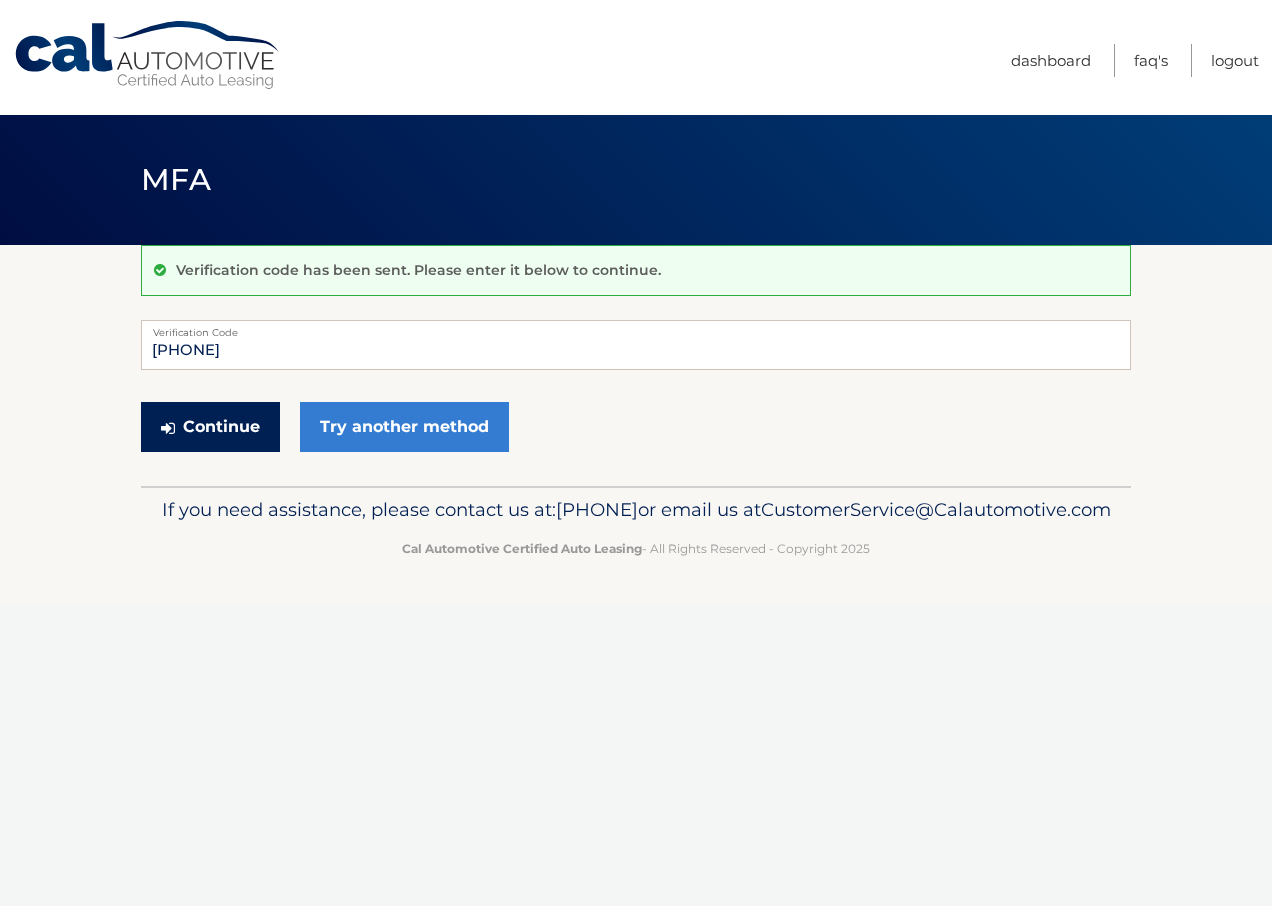 click on "Continue" at bounding box center (210, 427) 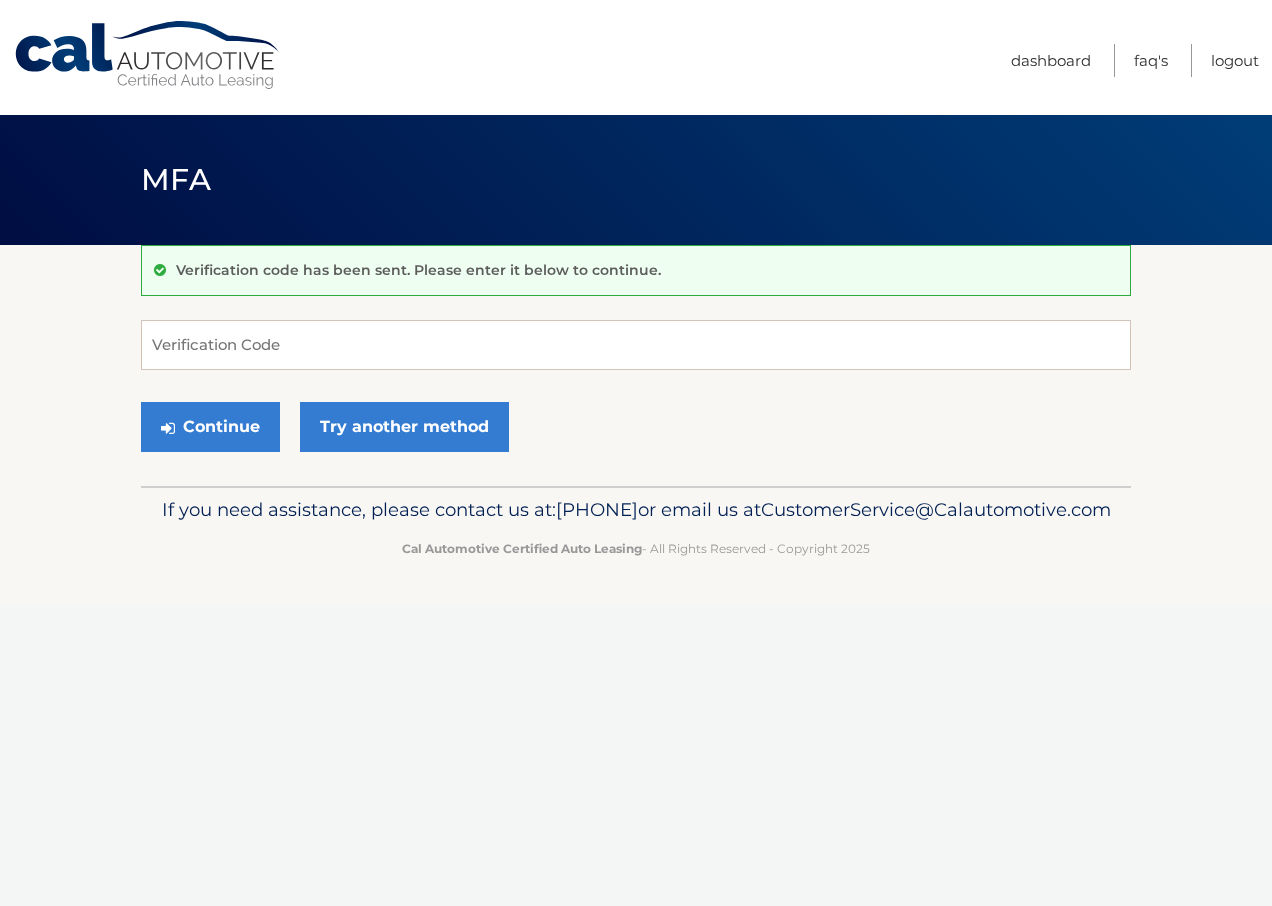 scroll, scrollTop: 0, scrollLeft: 0, axis: both 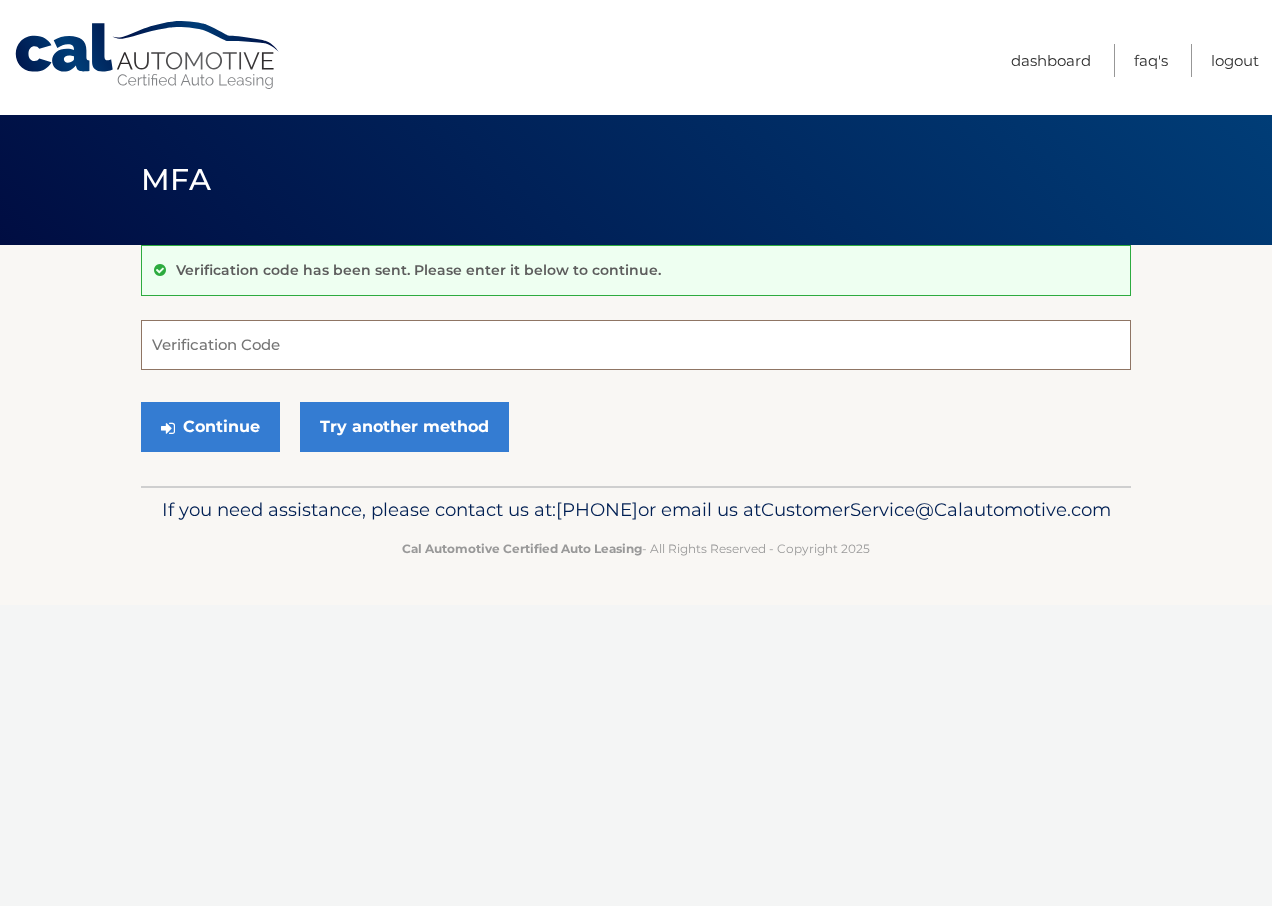 click on "Verification Code" at bounding box center (636, 345) 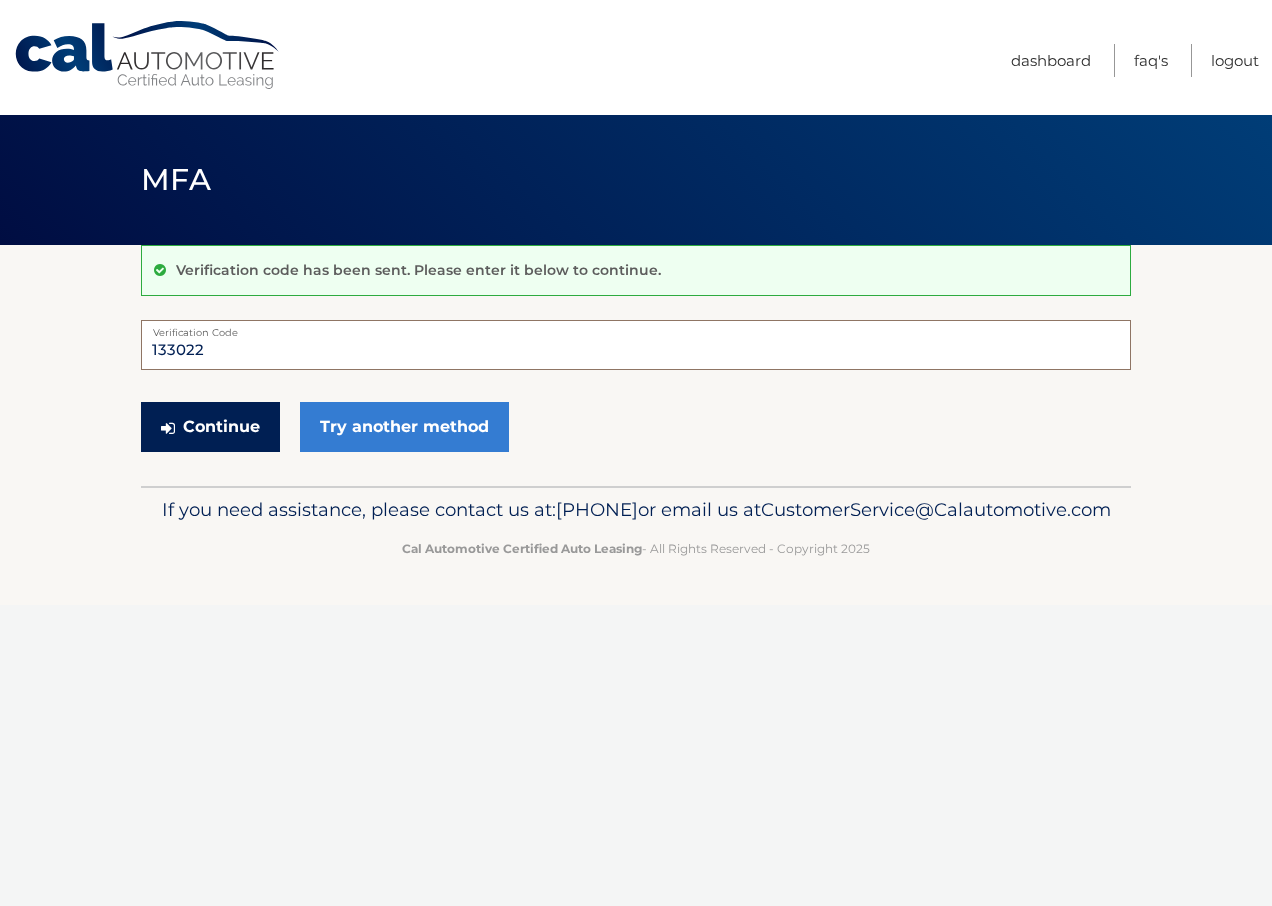 type on "133022" 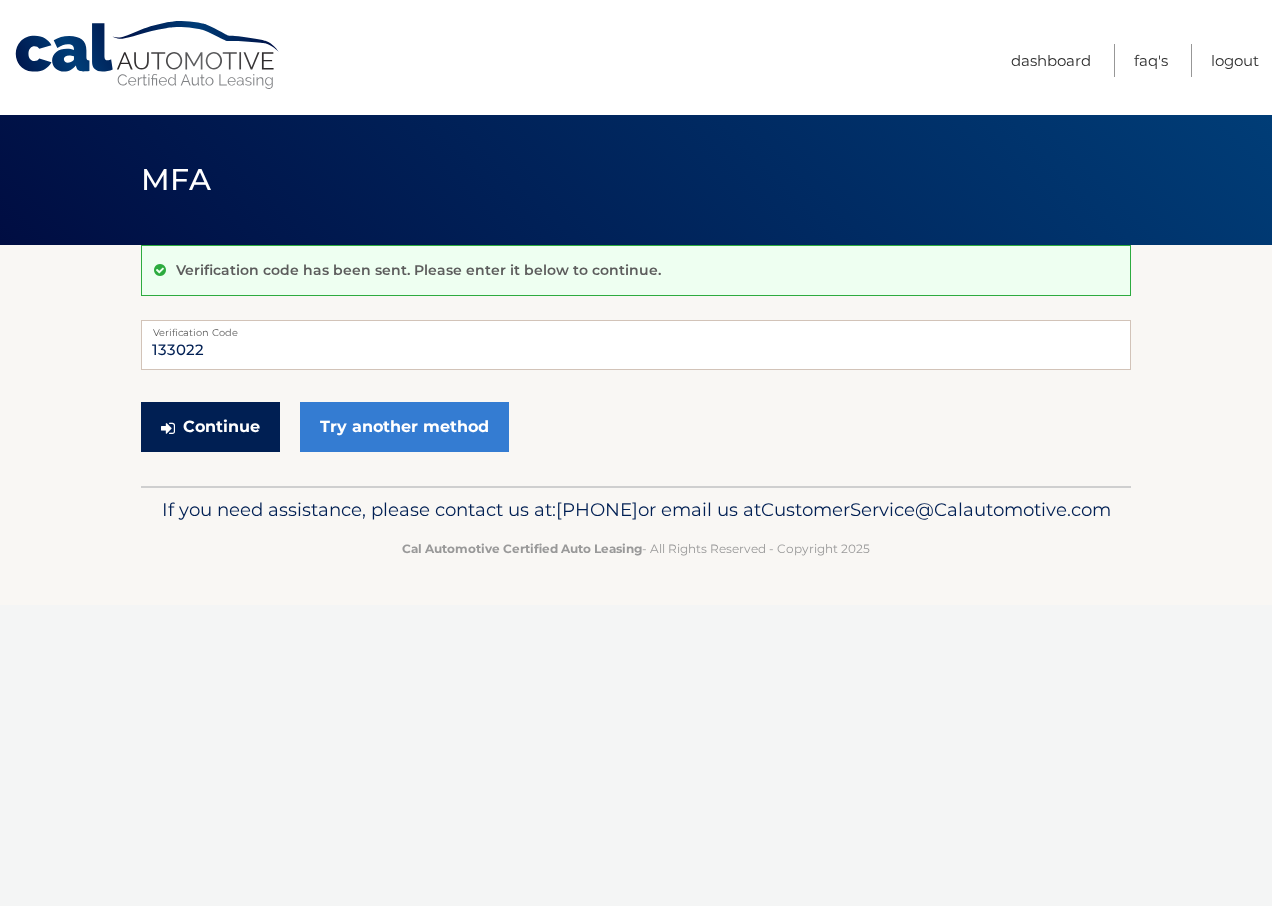 click on "Continue" at bounding box center [210, 427] 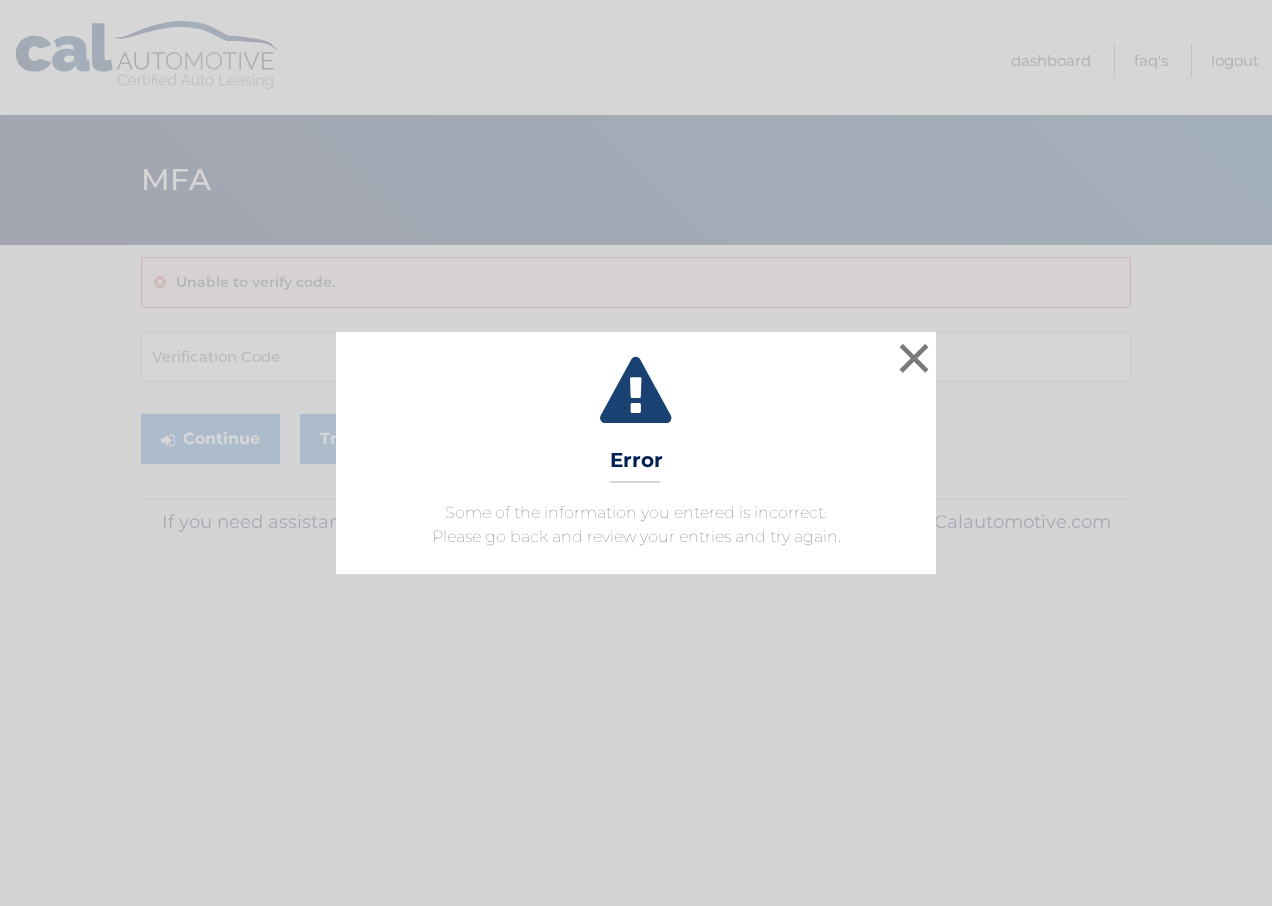 scroll, scrollTop: 0, scrollLeft: 0, axis: both 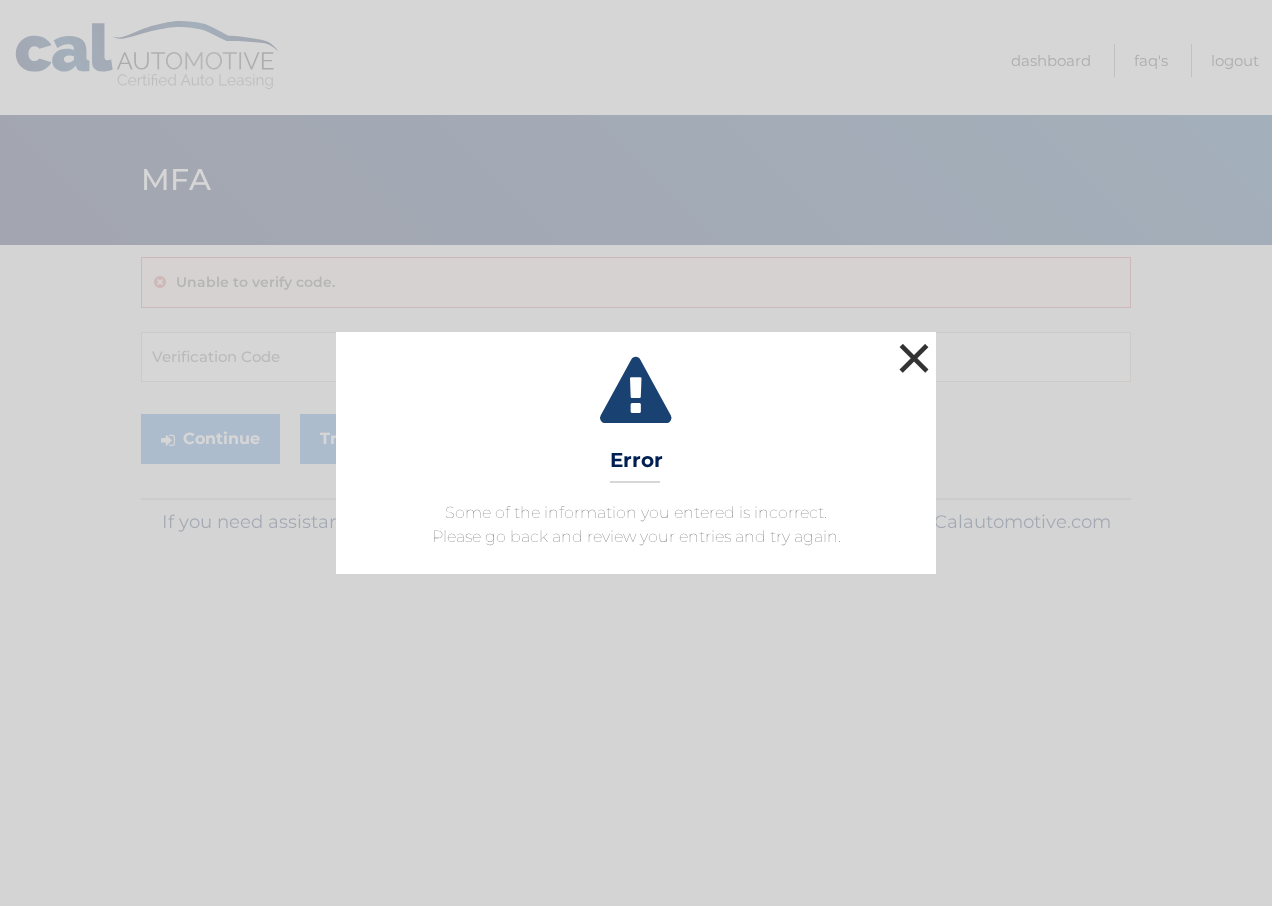 click on "×" at bounding box center (914, 358) 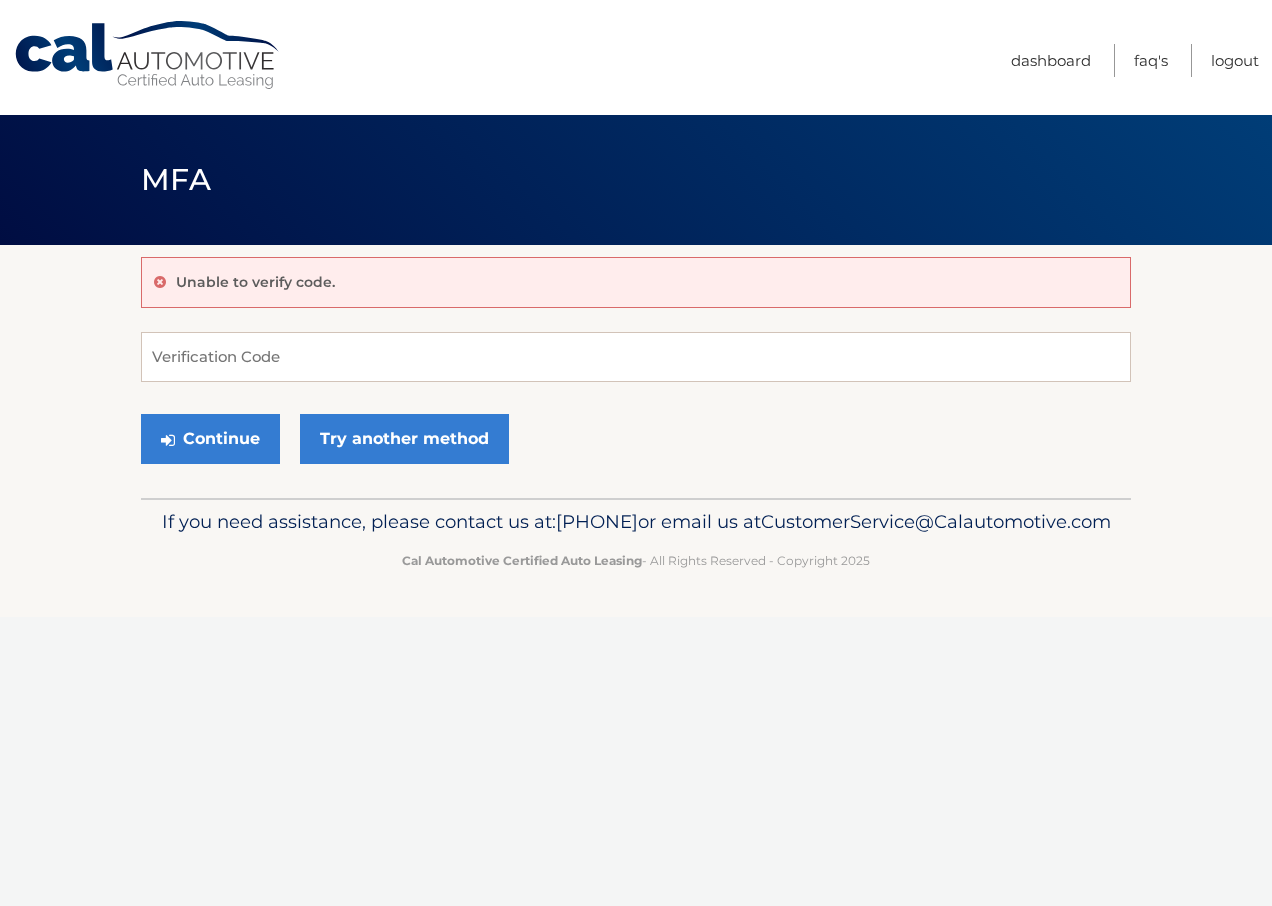 click on "Unable to verify code." at bounding box center (255, 282) 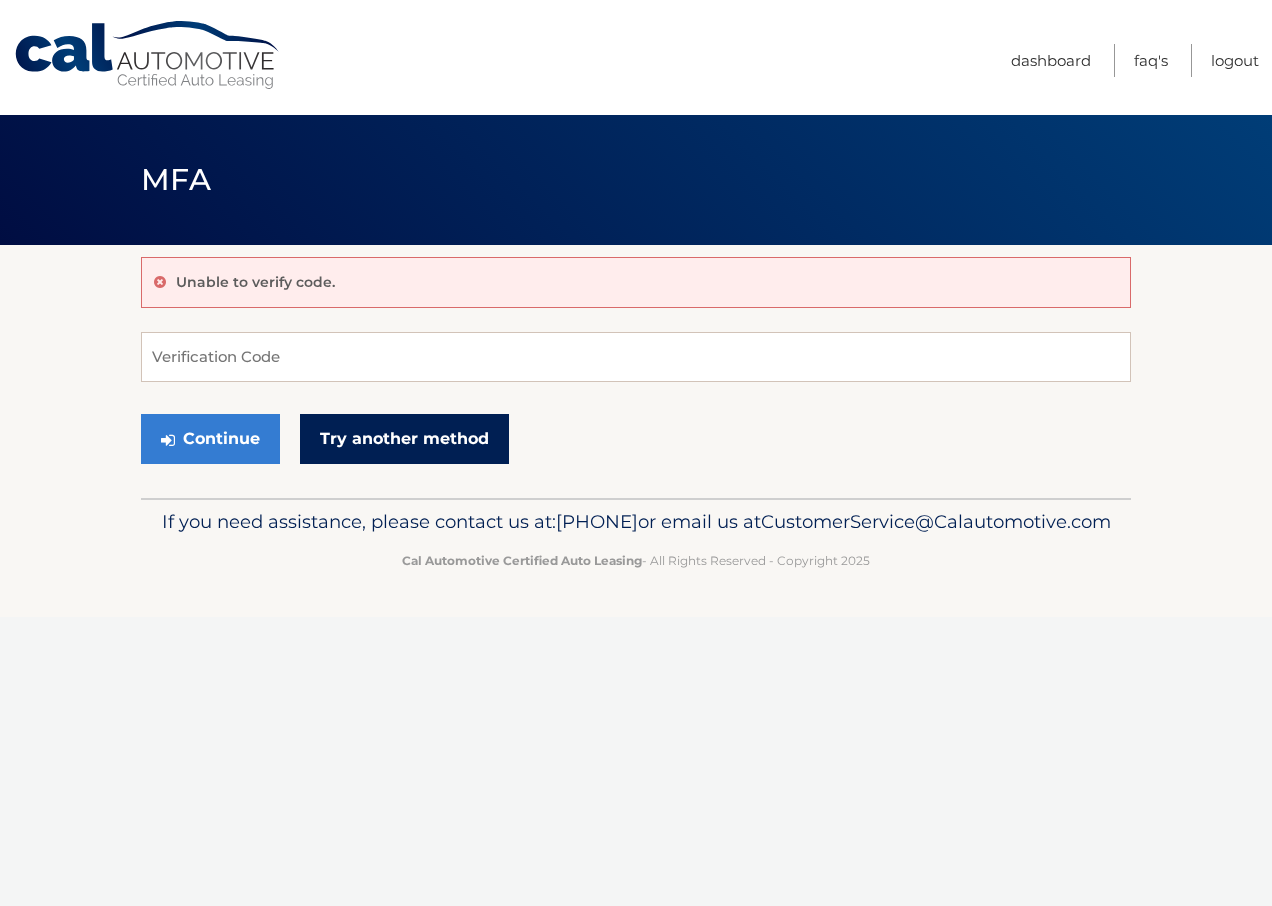 drag, startPoint x: 359, startPoint y: 433, endPoint x: 384, endPoint y: 456, distance: 33.970577 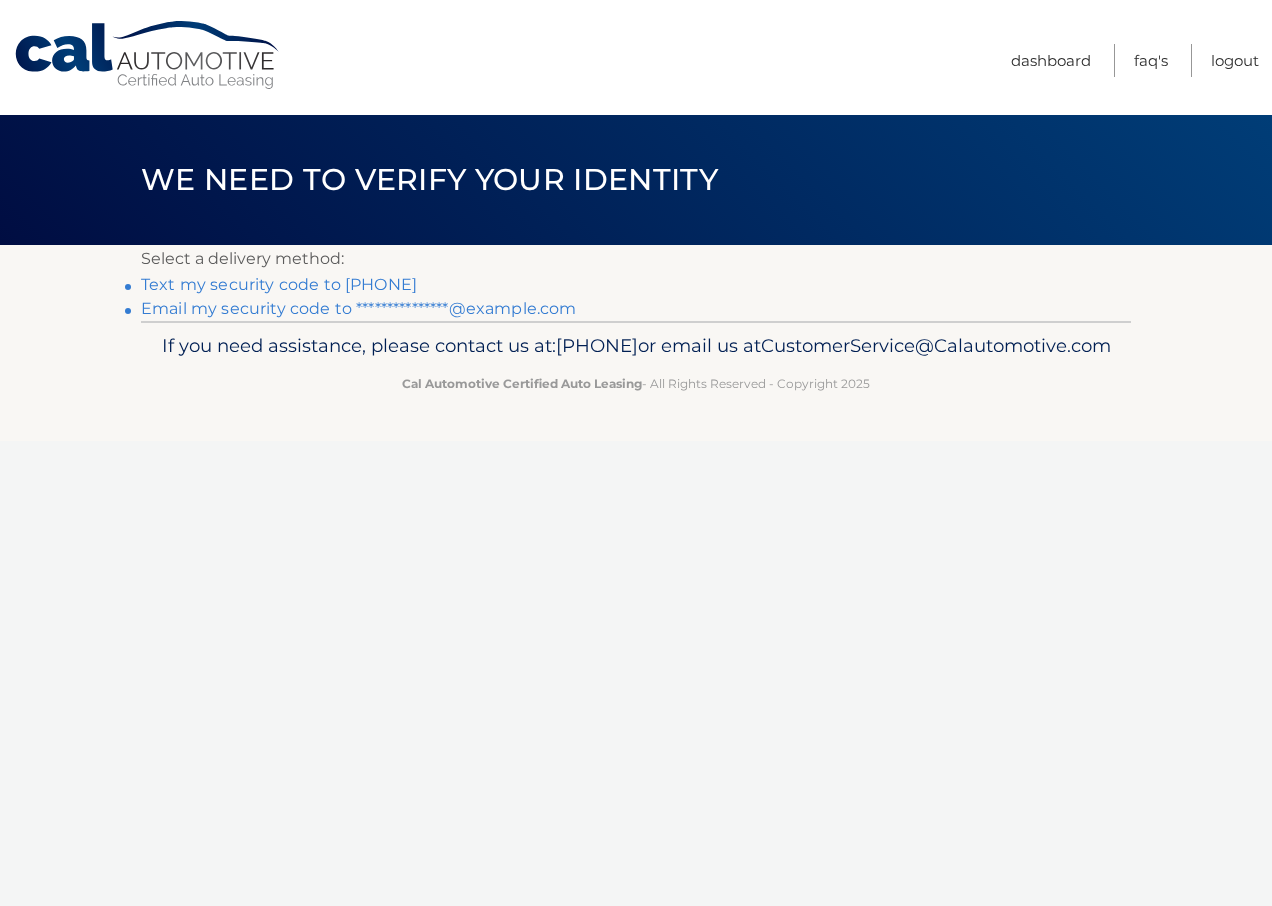 scroll, scrollTop: 0, scrollLeft: 0, axis: both 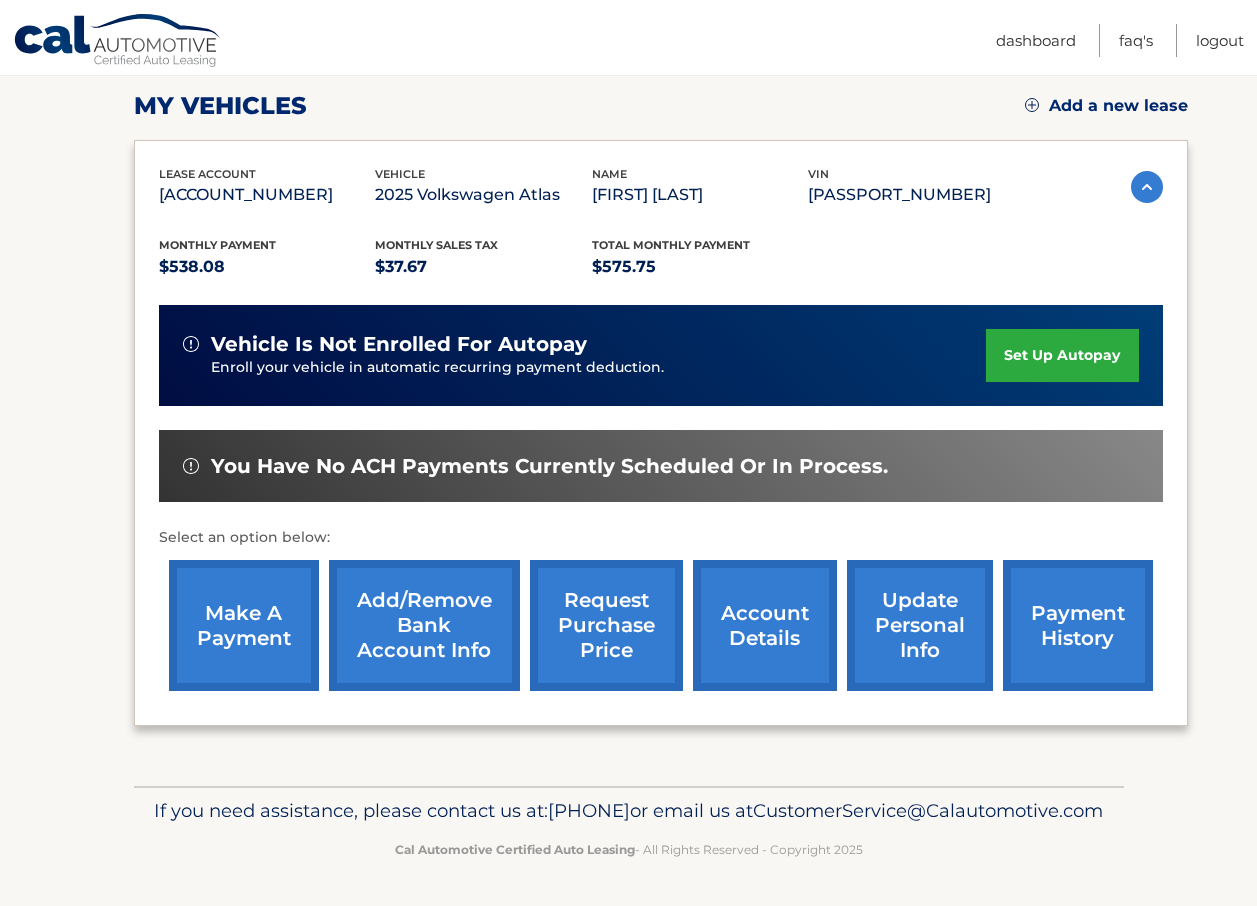 click on "make a payment" at bounding box center (244, 625) 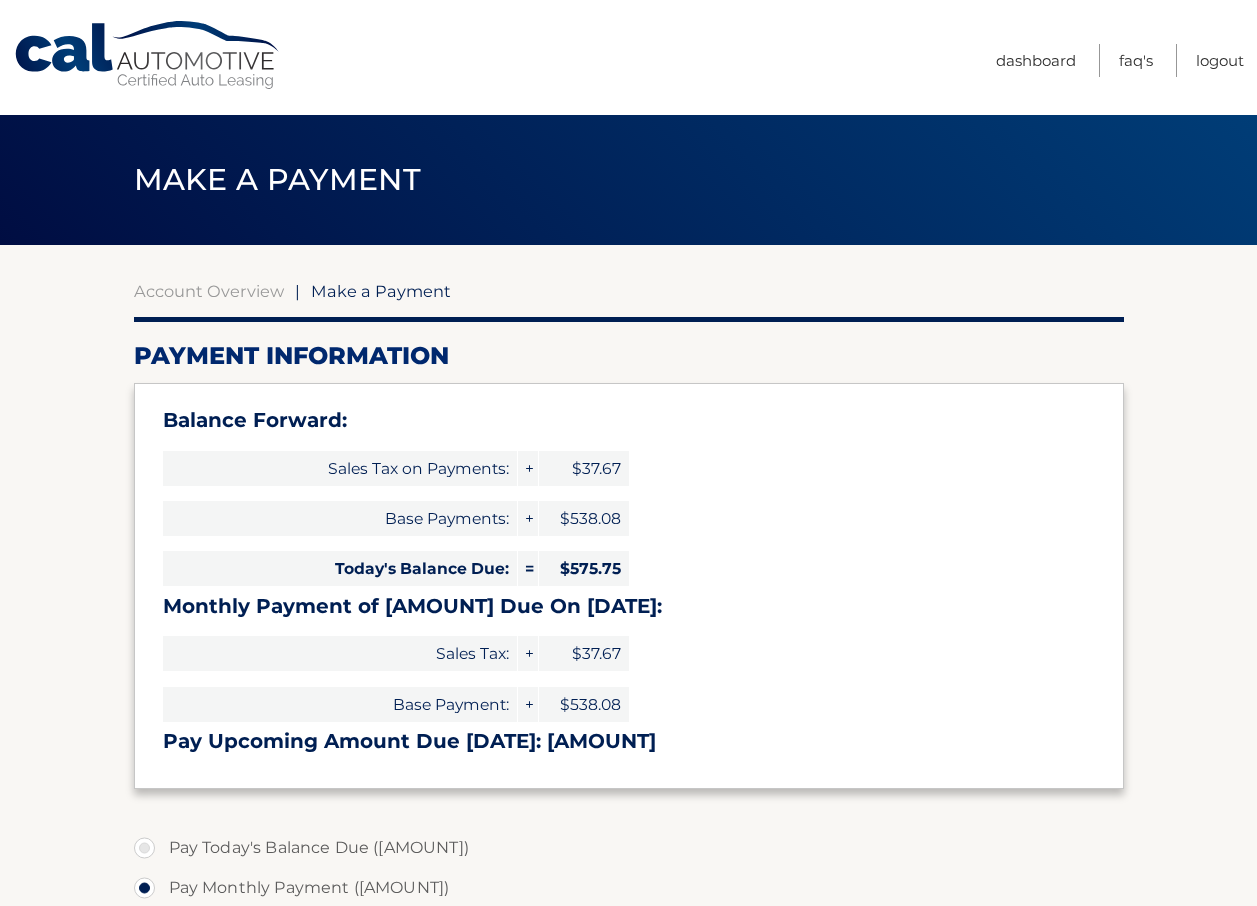 select on "MGQ1YzAzMzMtZTU5OC00YWEyLTllOTUtYjRiYTU0YmRiOTg2" 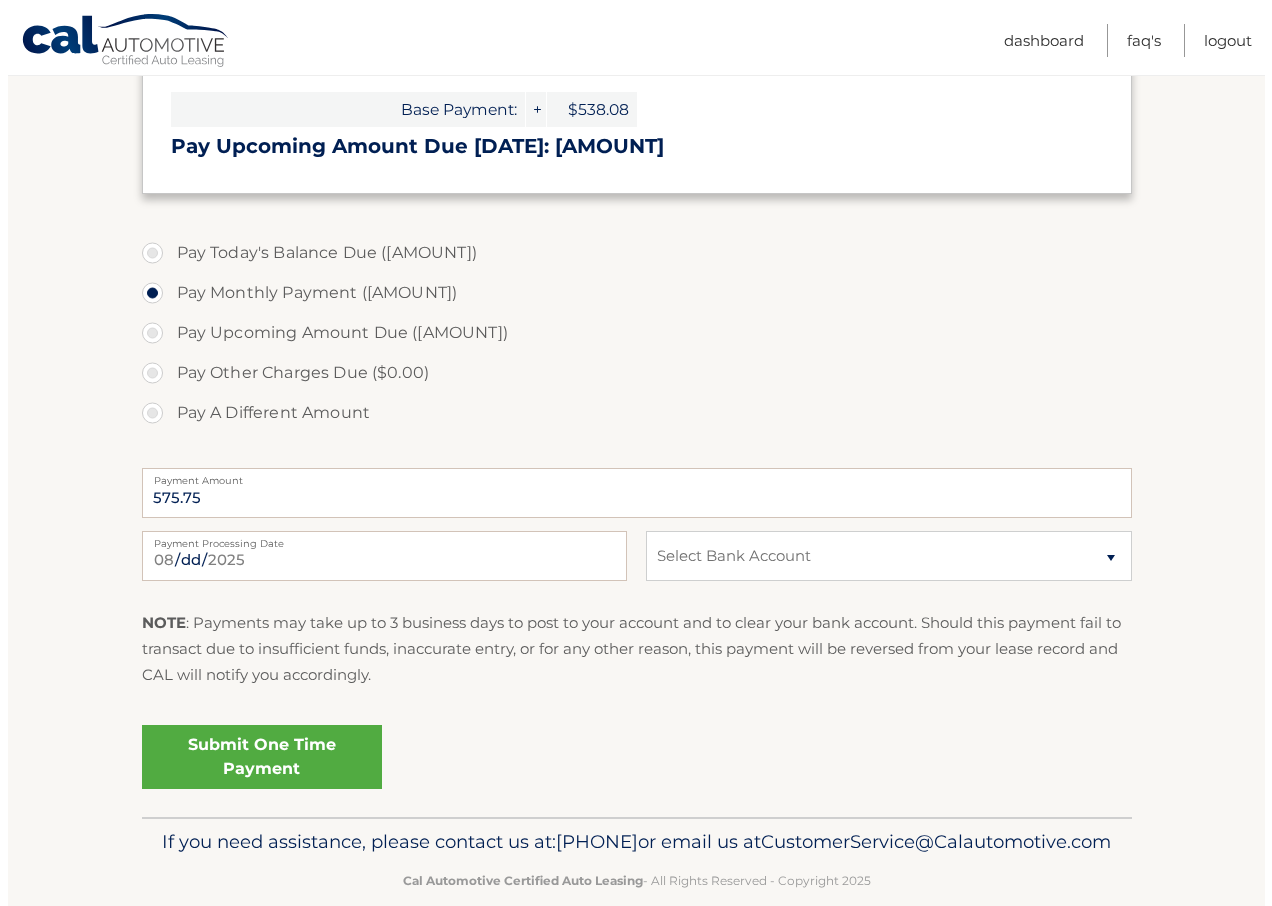 scroll, scrollTop: 600, scrollLeft: 0, axis: vertical 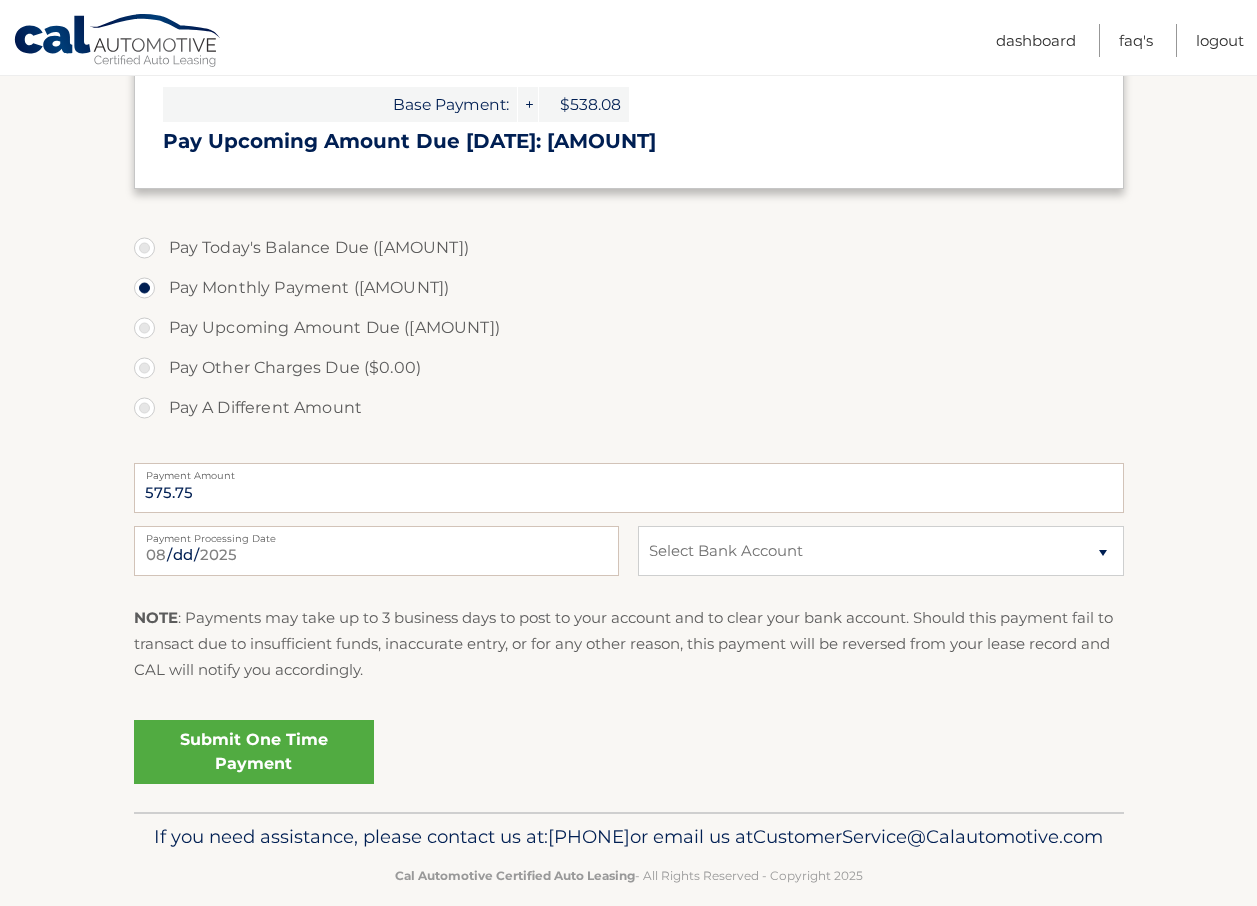 click on "Pay Today's Balance Due ($575.75)" at bounding box center [629, 248] 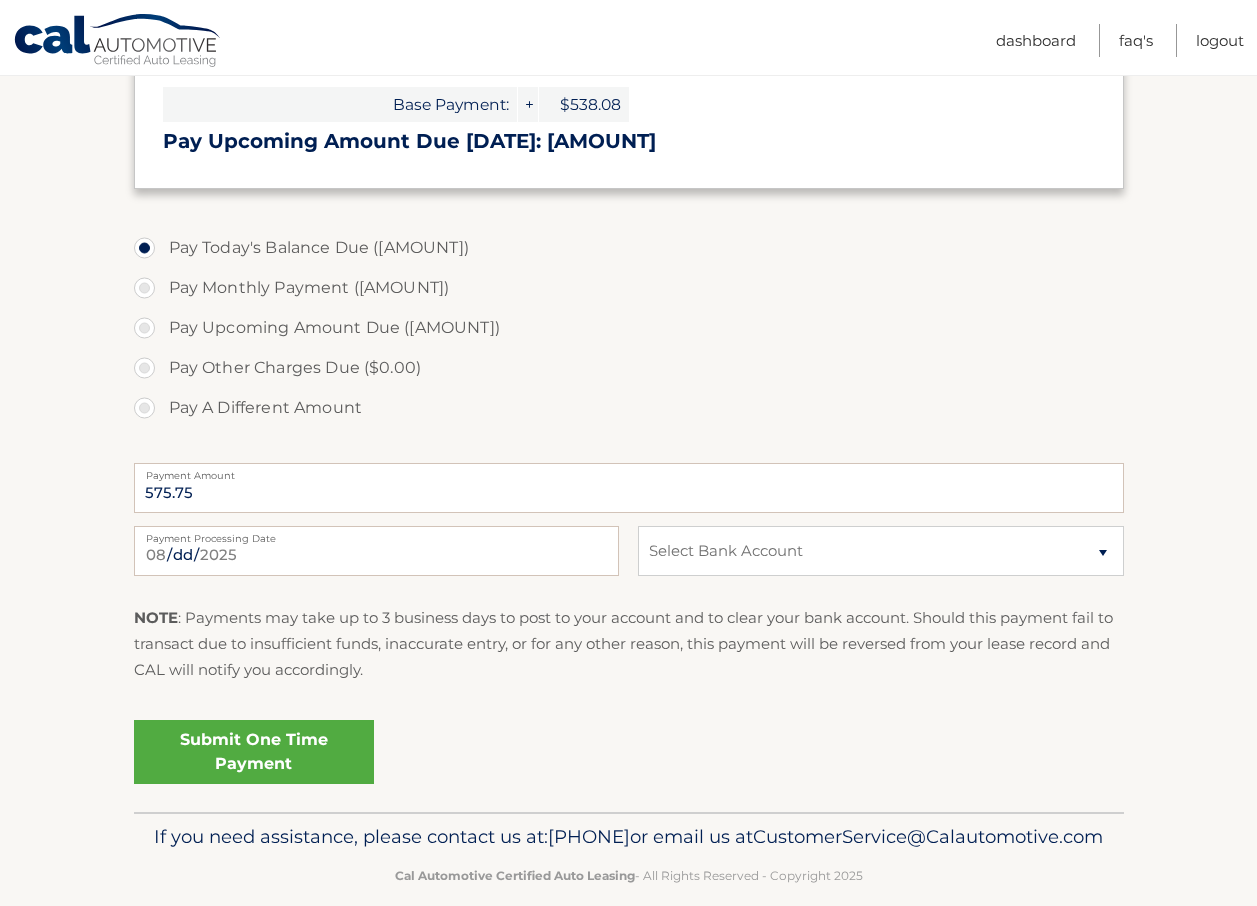 click on "Submit One Time Payment" at bounding box center (254, 752) 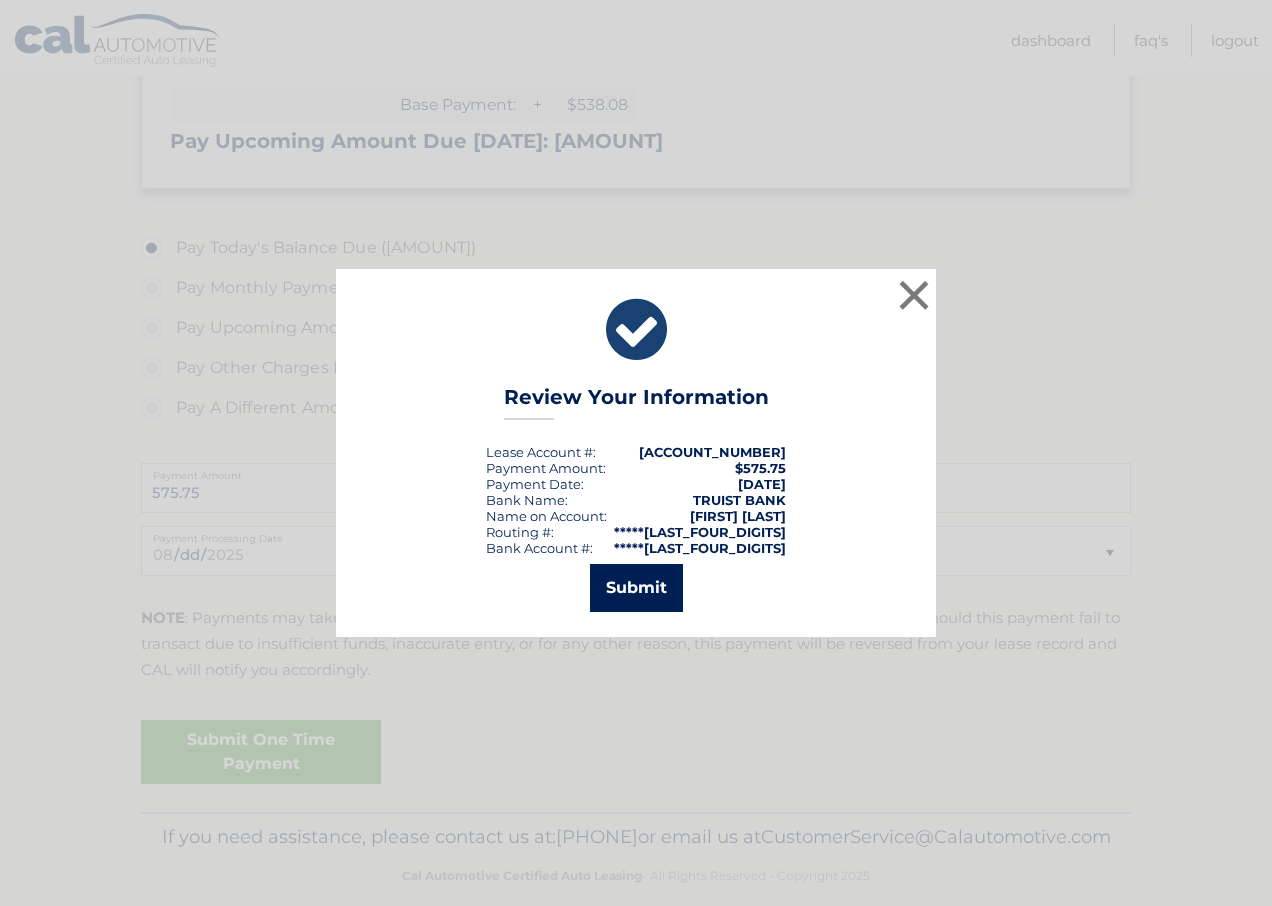 click on "Submit" at bounding box center [636, 588] 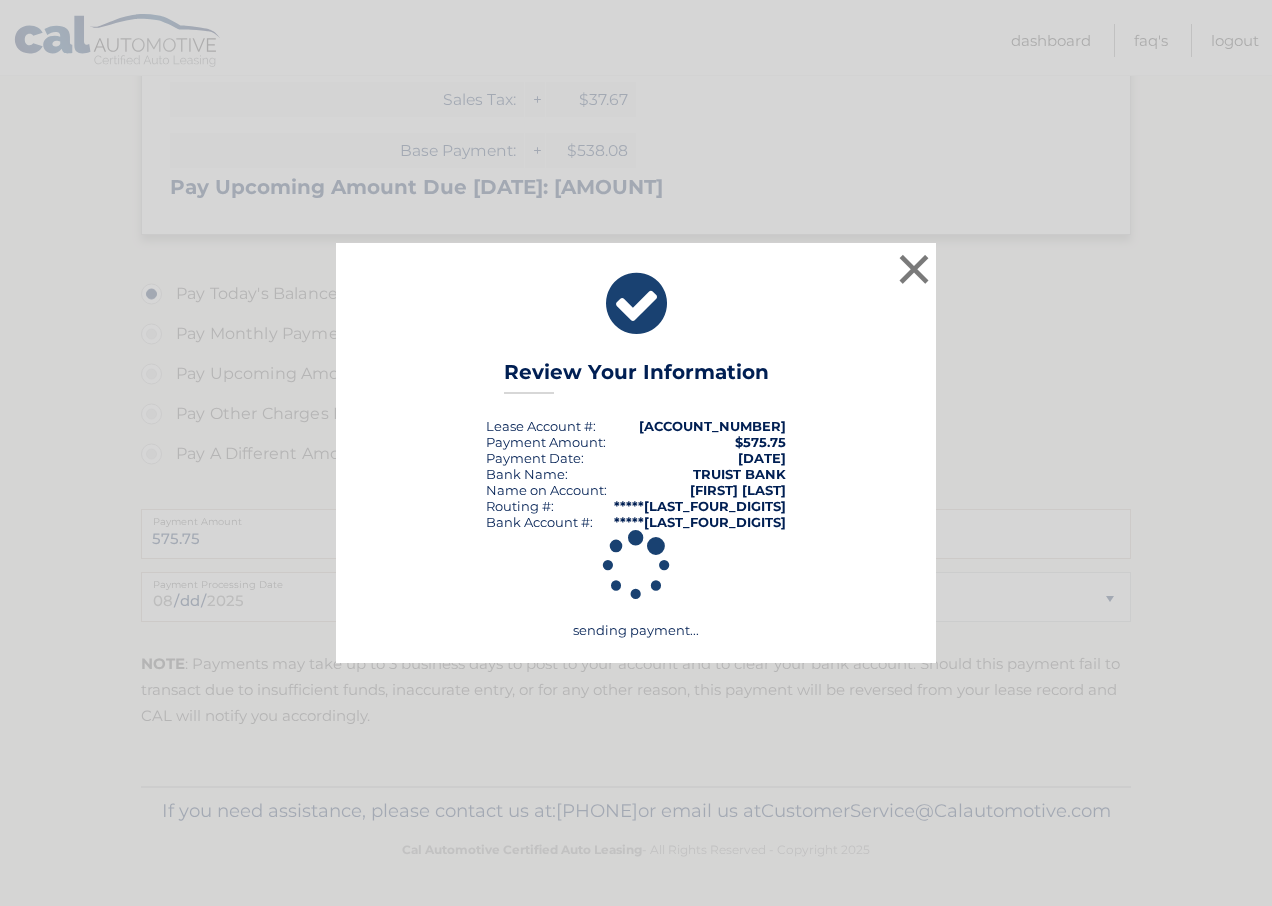 scroll, scrollTop: 586, scrollLeft: 0, axis: vertical 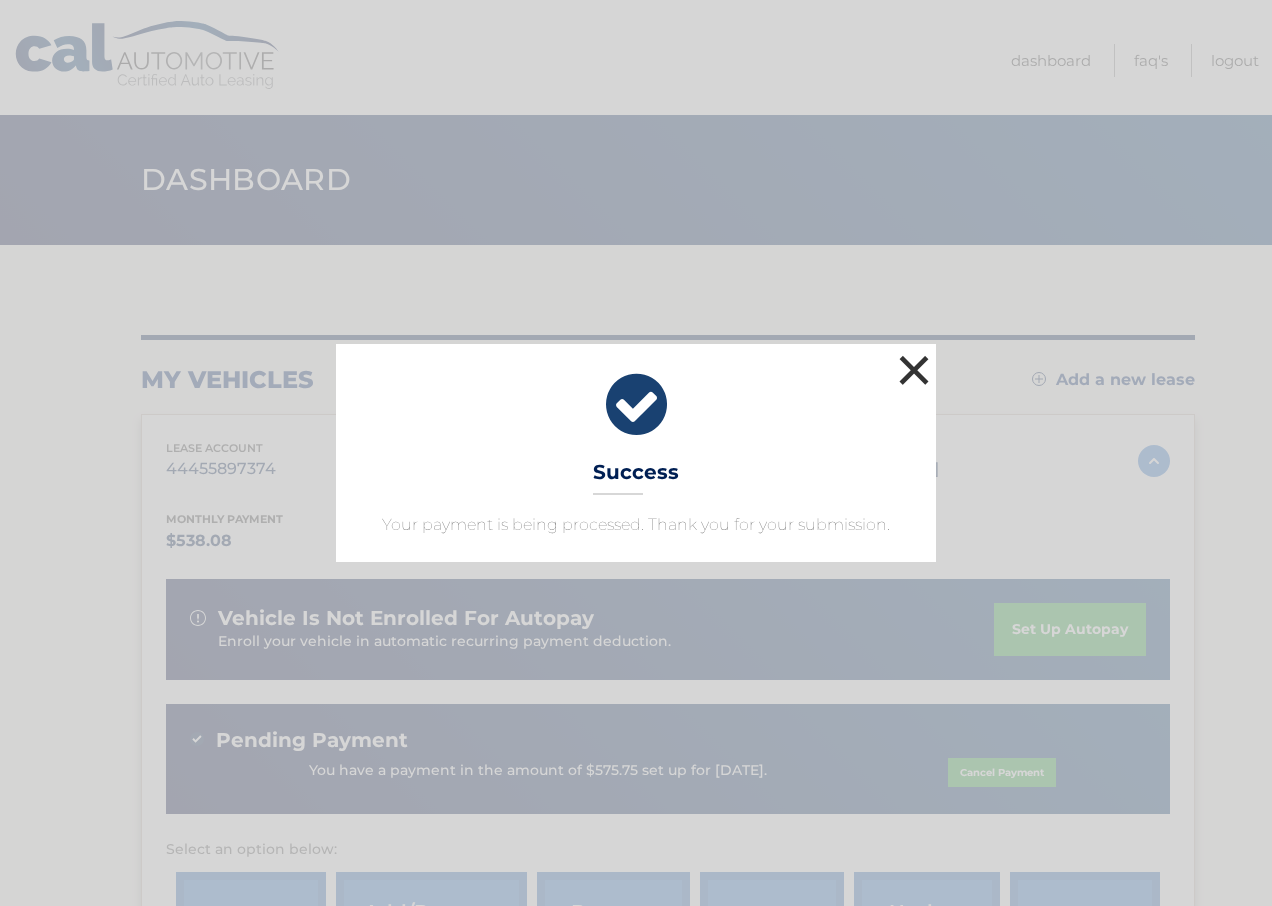 click on "×" at bounding box center [914, 370] 